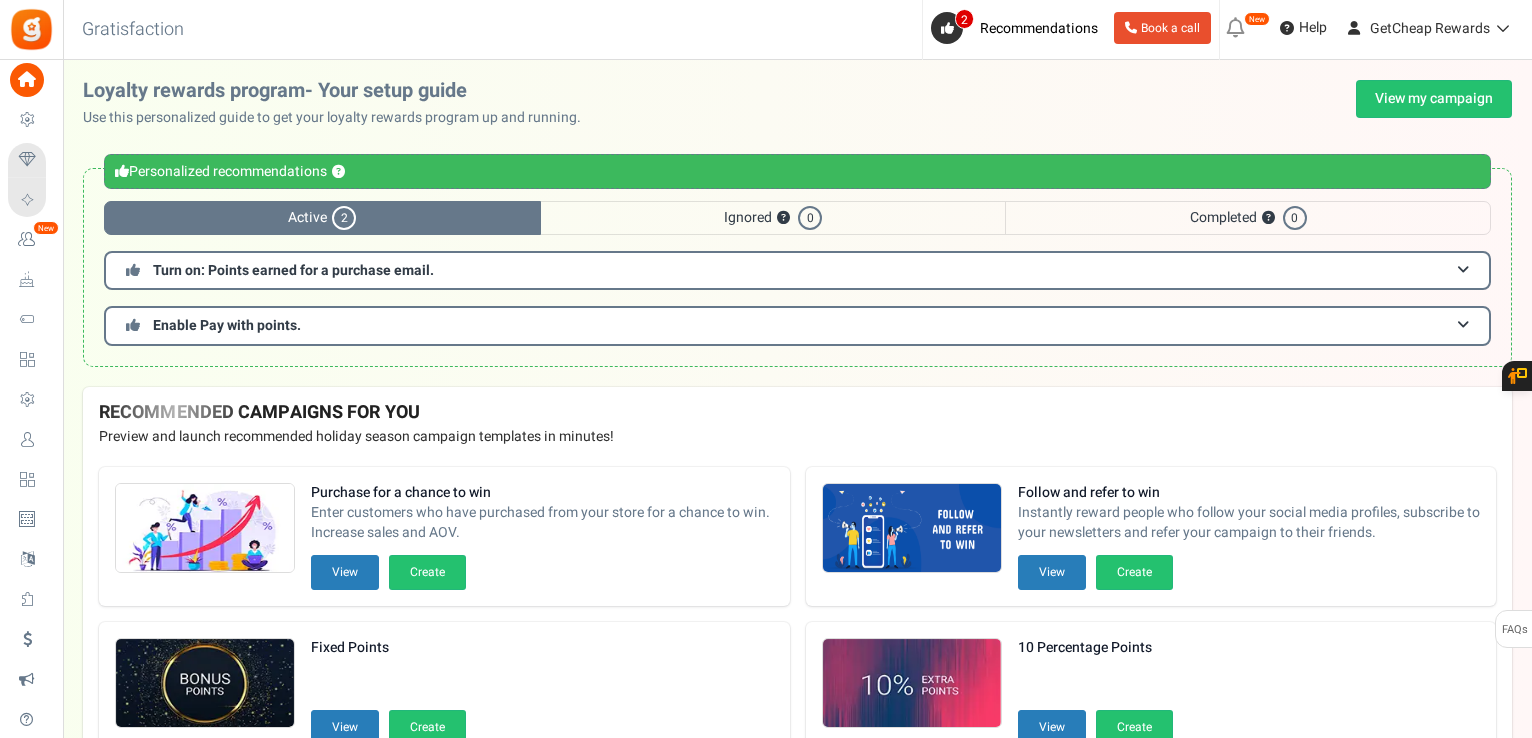 scroll, scrollTop: 0, scrollLeft: 0, axis: both 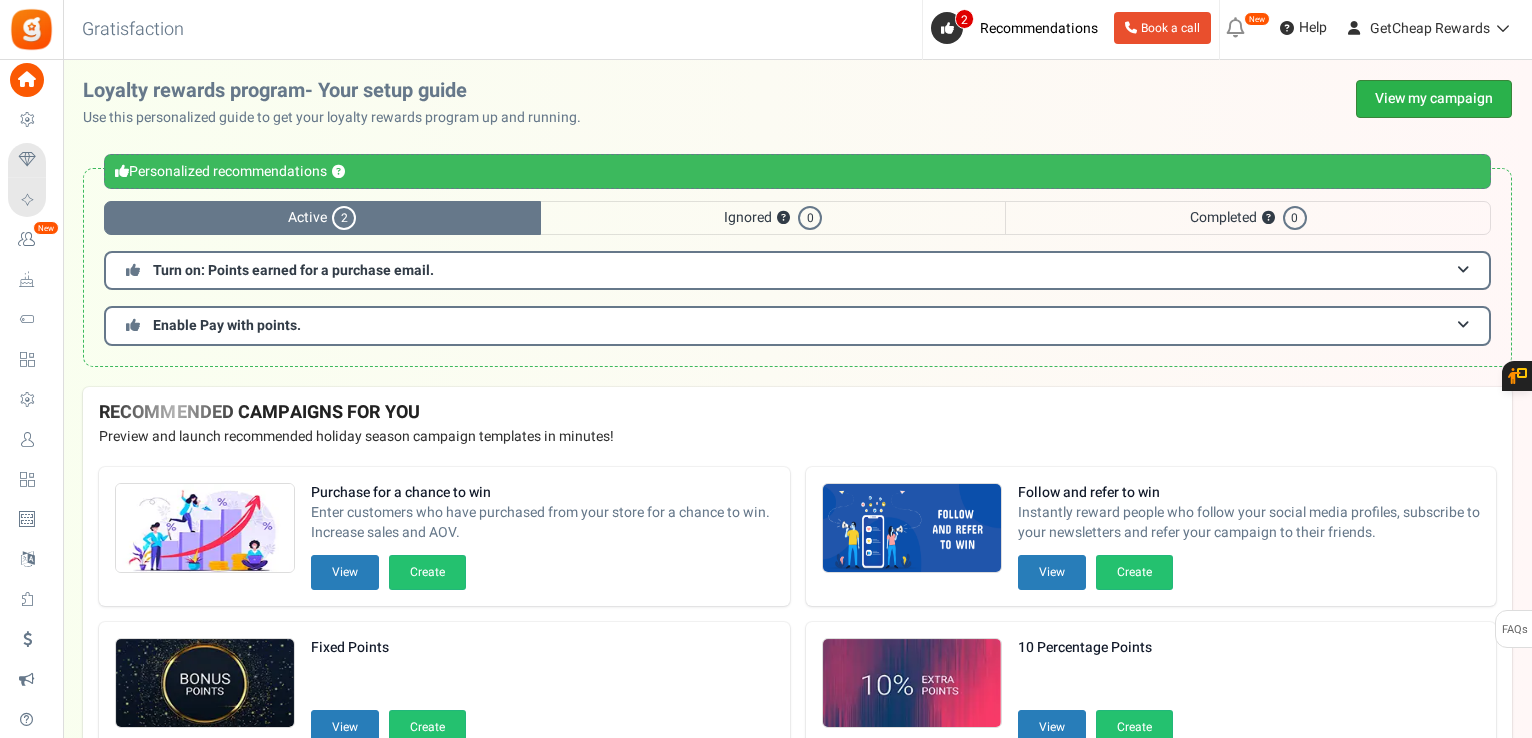 click on "View my campaign" at bounding box center [1434, 99] 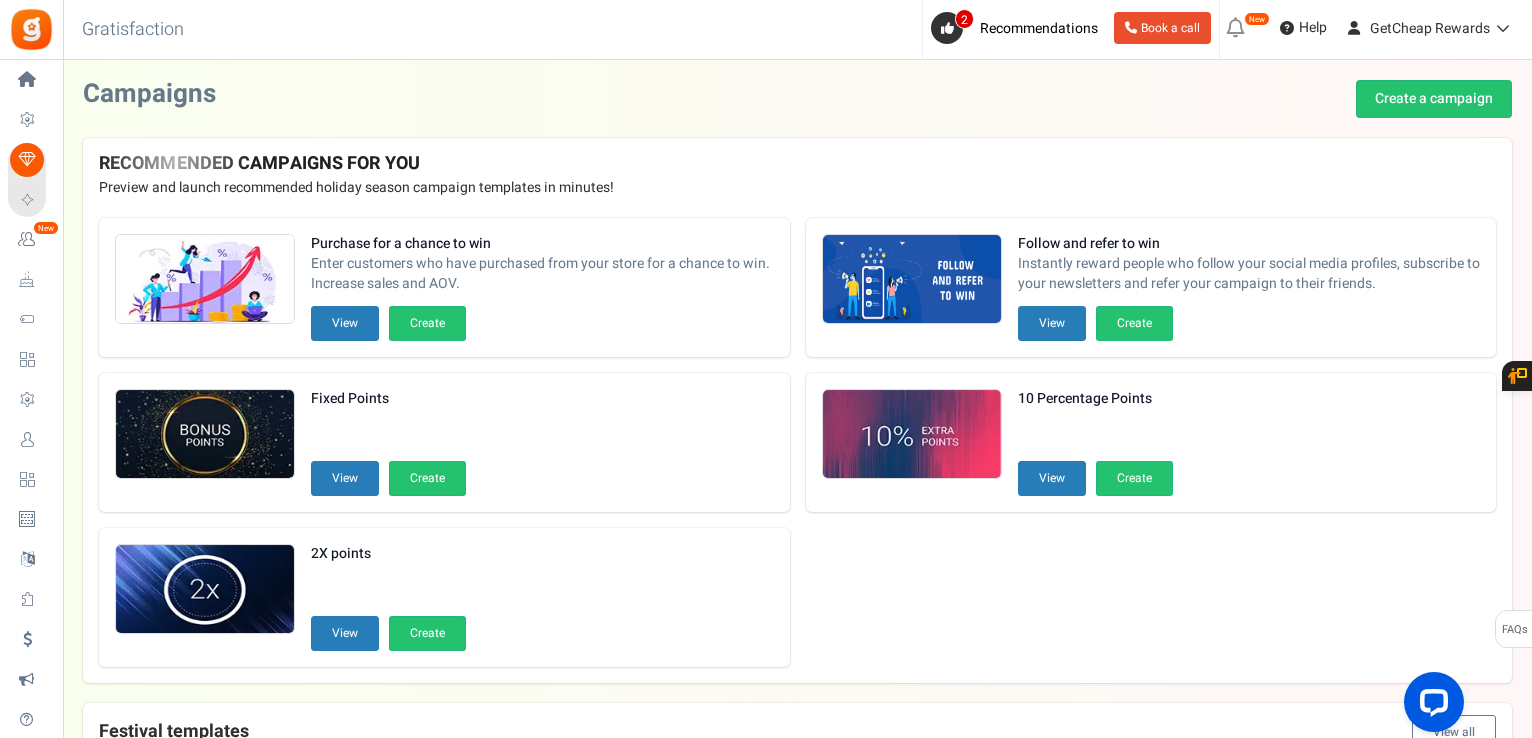 scroll, scrollTop: 0, scrollLeft: 0, axis: both 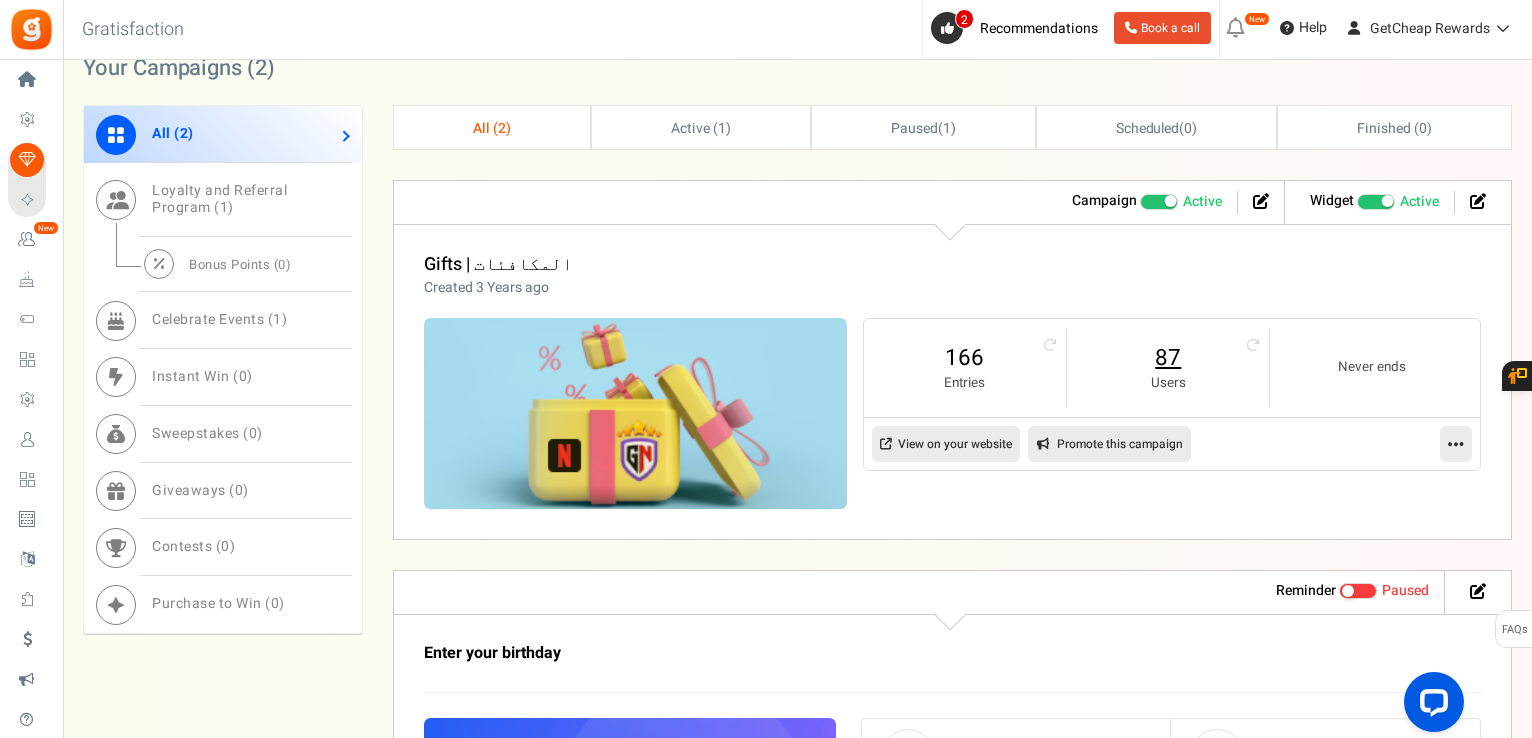 click on "87" at bounding box center (1168, 358) 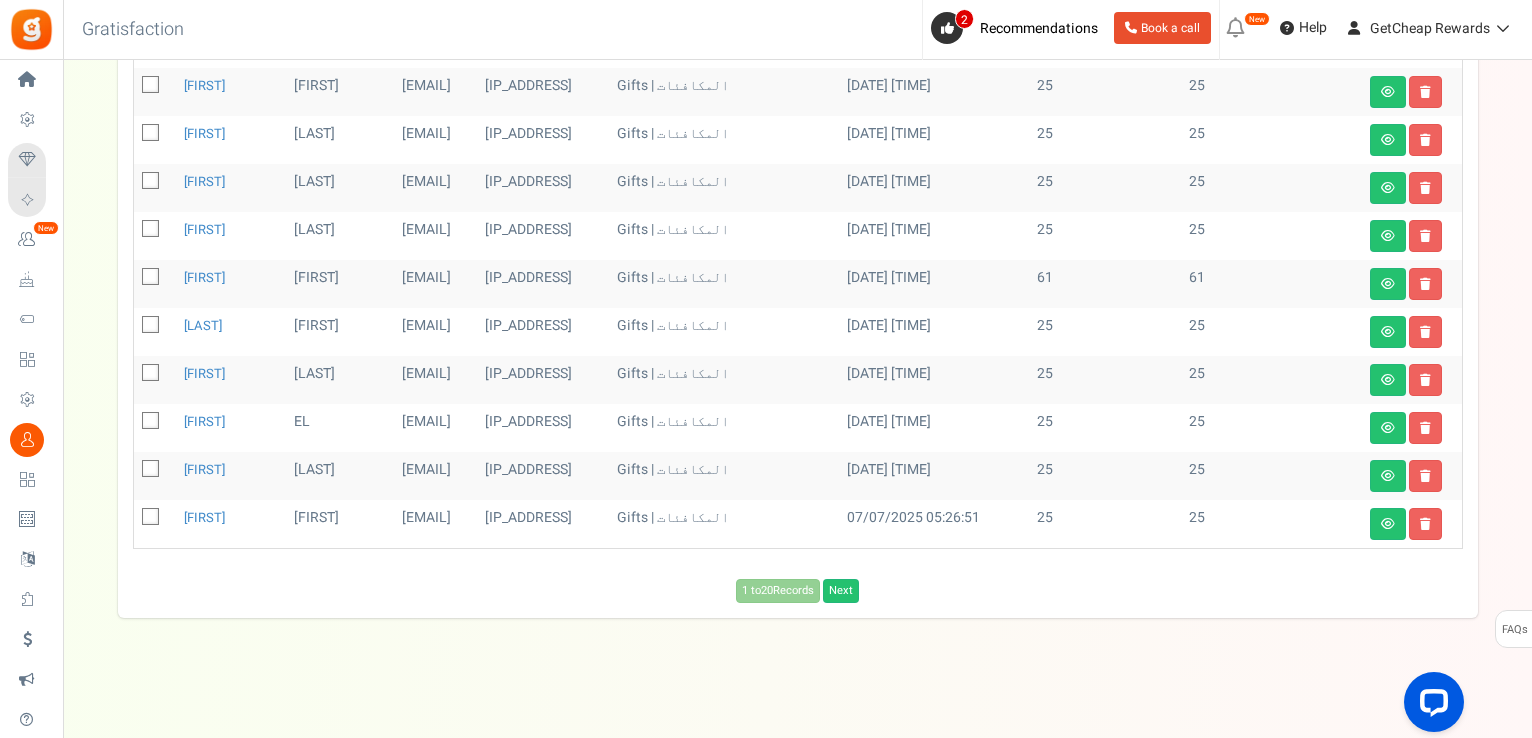 scroll, scrollTop: 0, scrollLeft: 0, axis: both 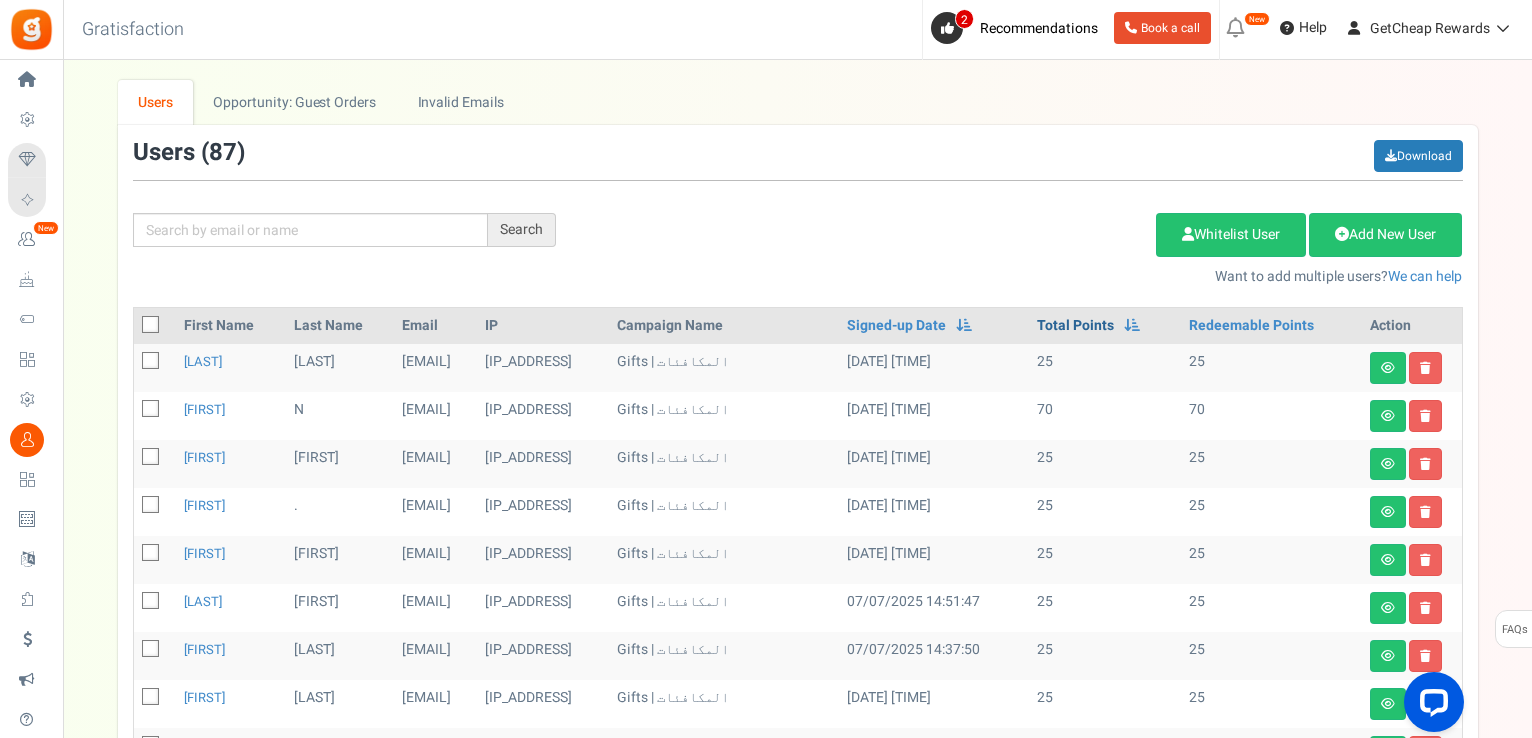 click on "Total Points" at bounding box center [896, 326] 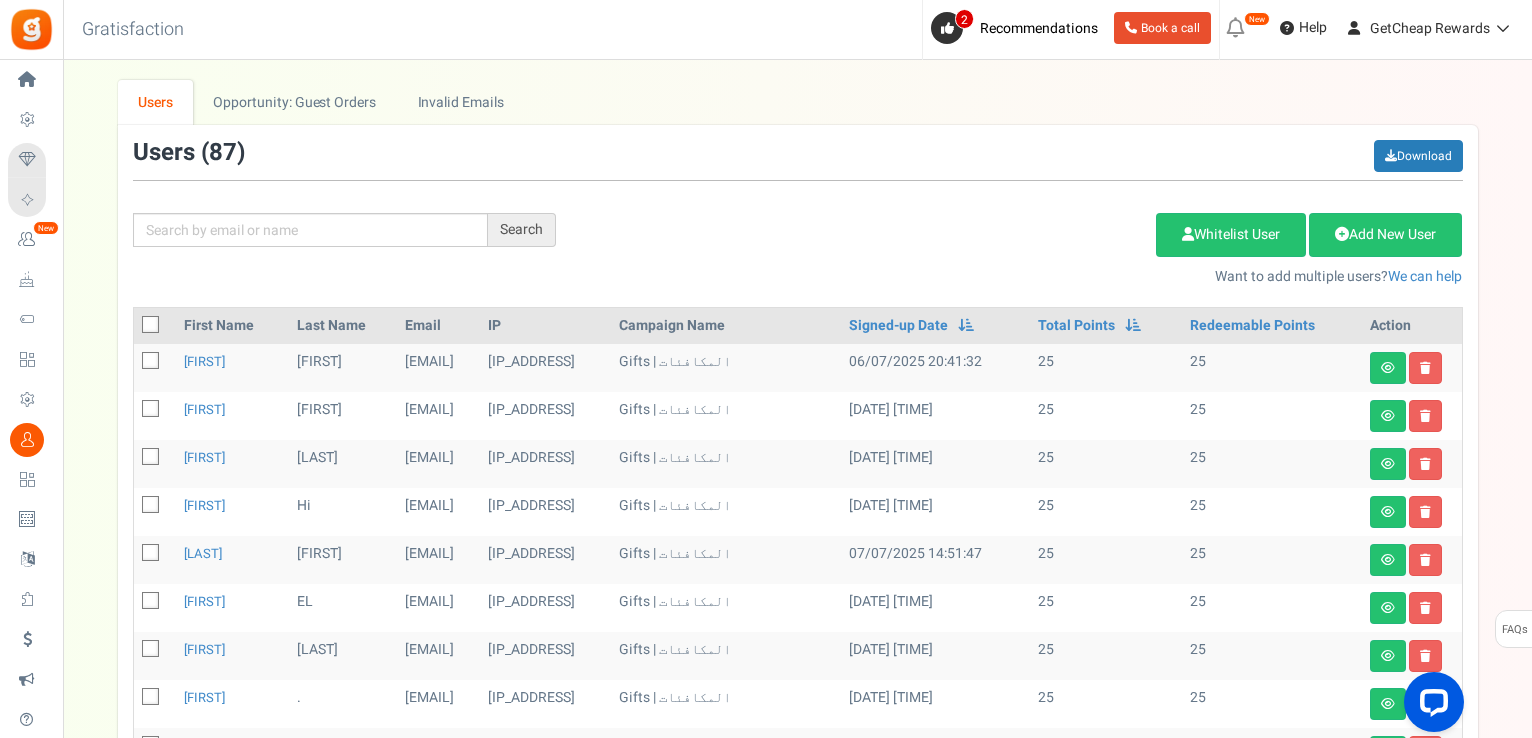 click at bounding box center (151, 325) 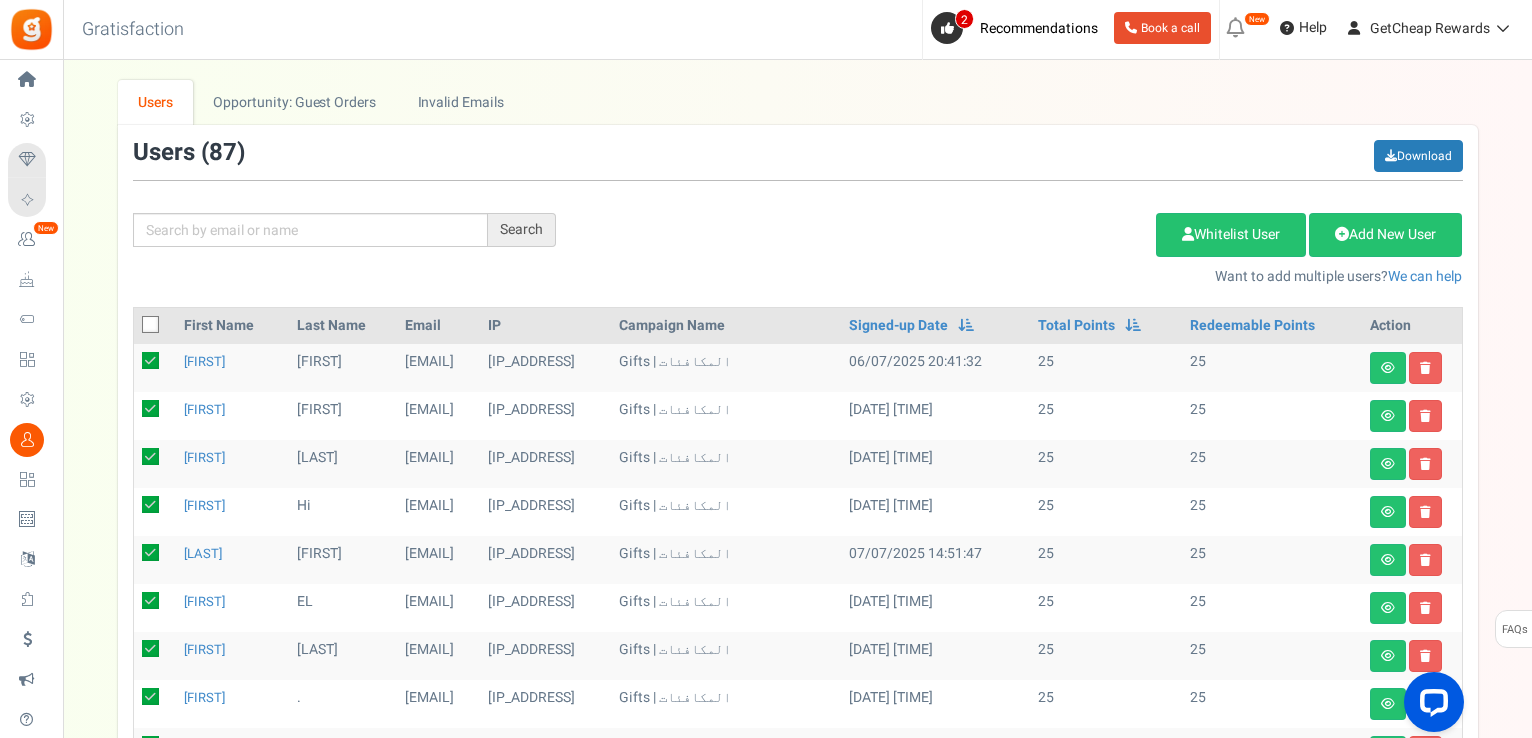 checkbox on "true" 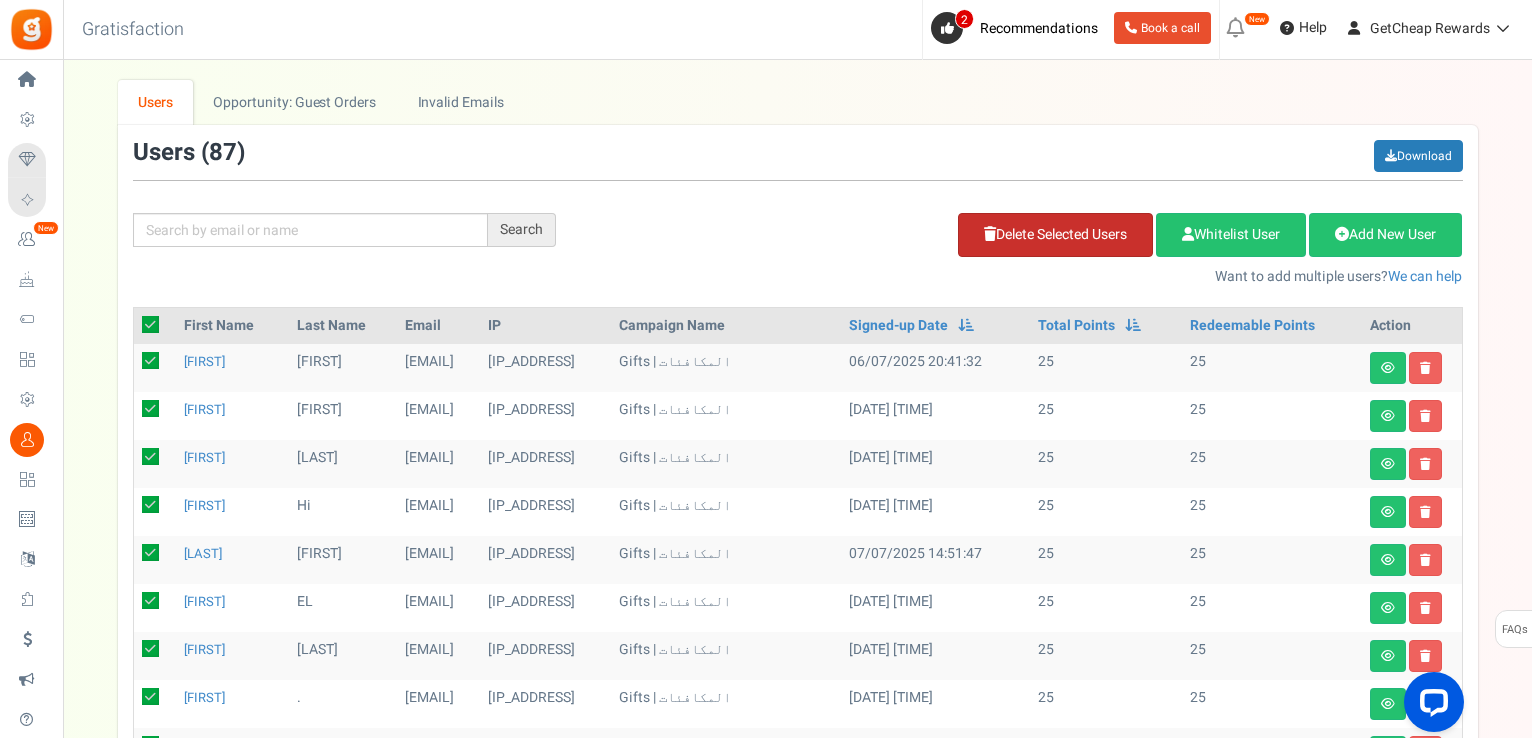 click on "Delete Selected Users" at bounding box center [1055, 235] 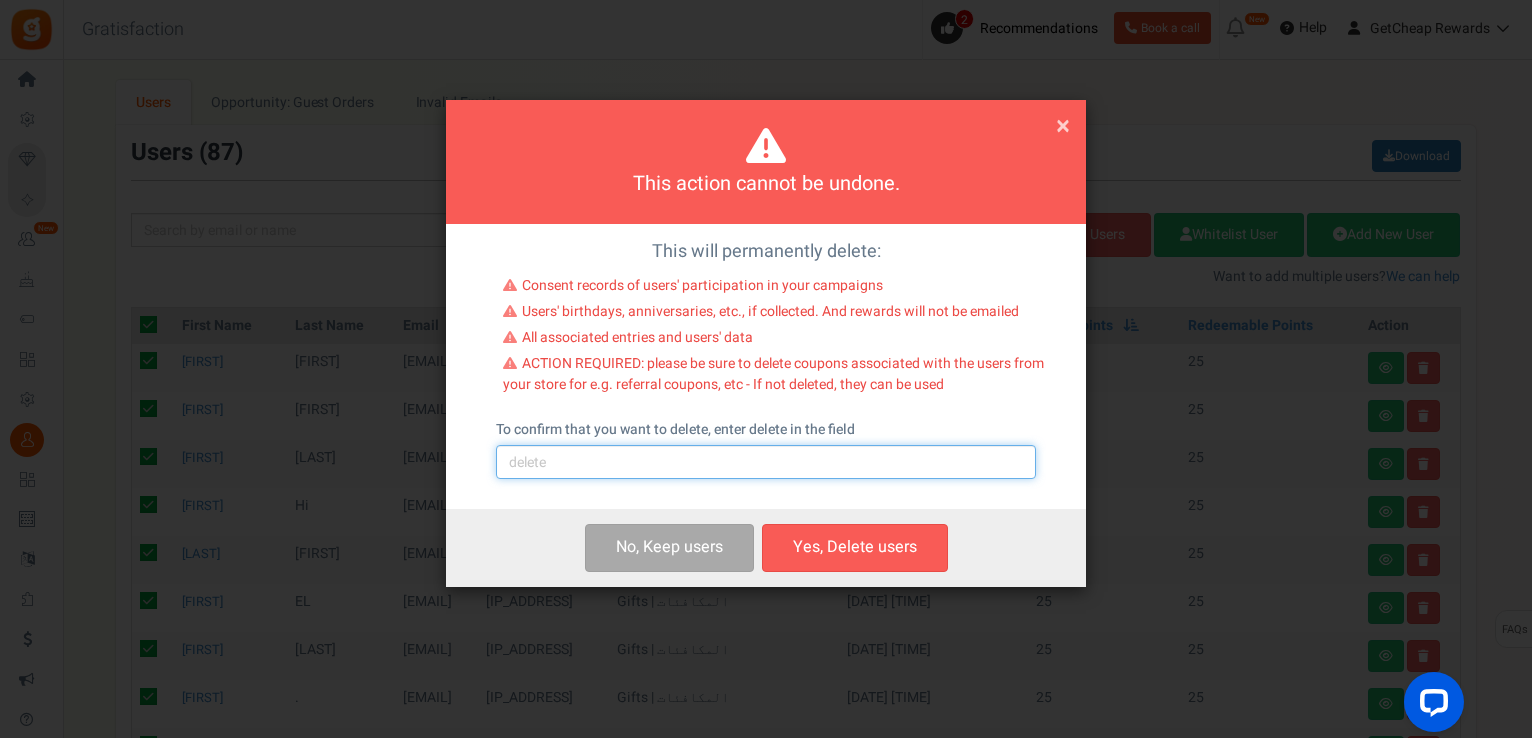 click at bounding box center [766, 462] 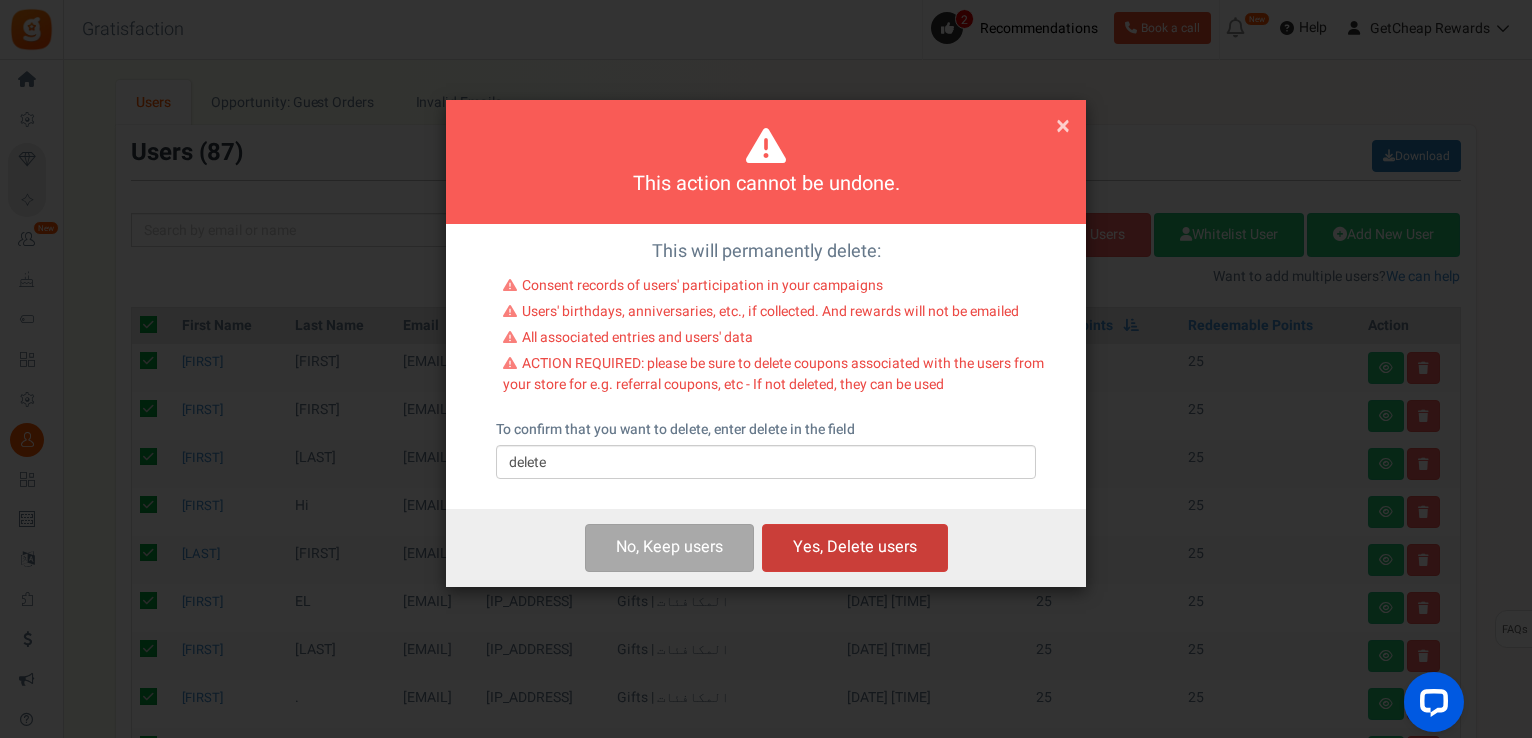 click on "Yes, Delete users" at bounding box center (855, 547) 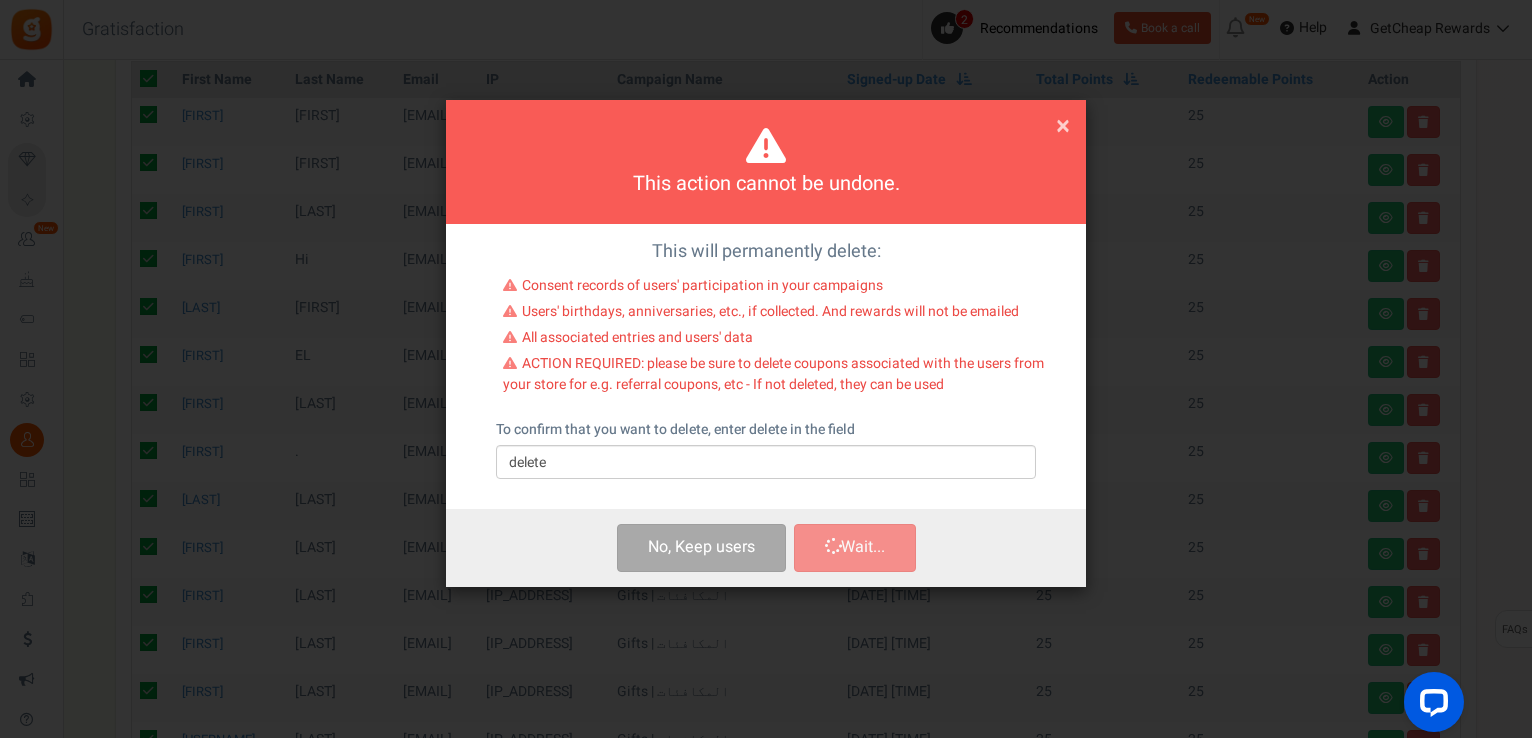 scroll, scrollTop: 0, scrollLeft: 0, axis: both 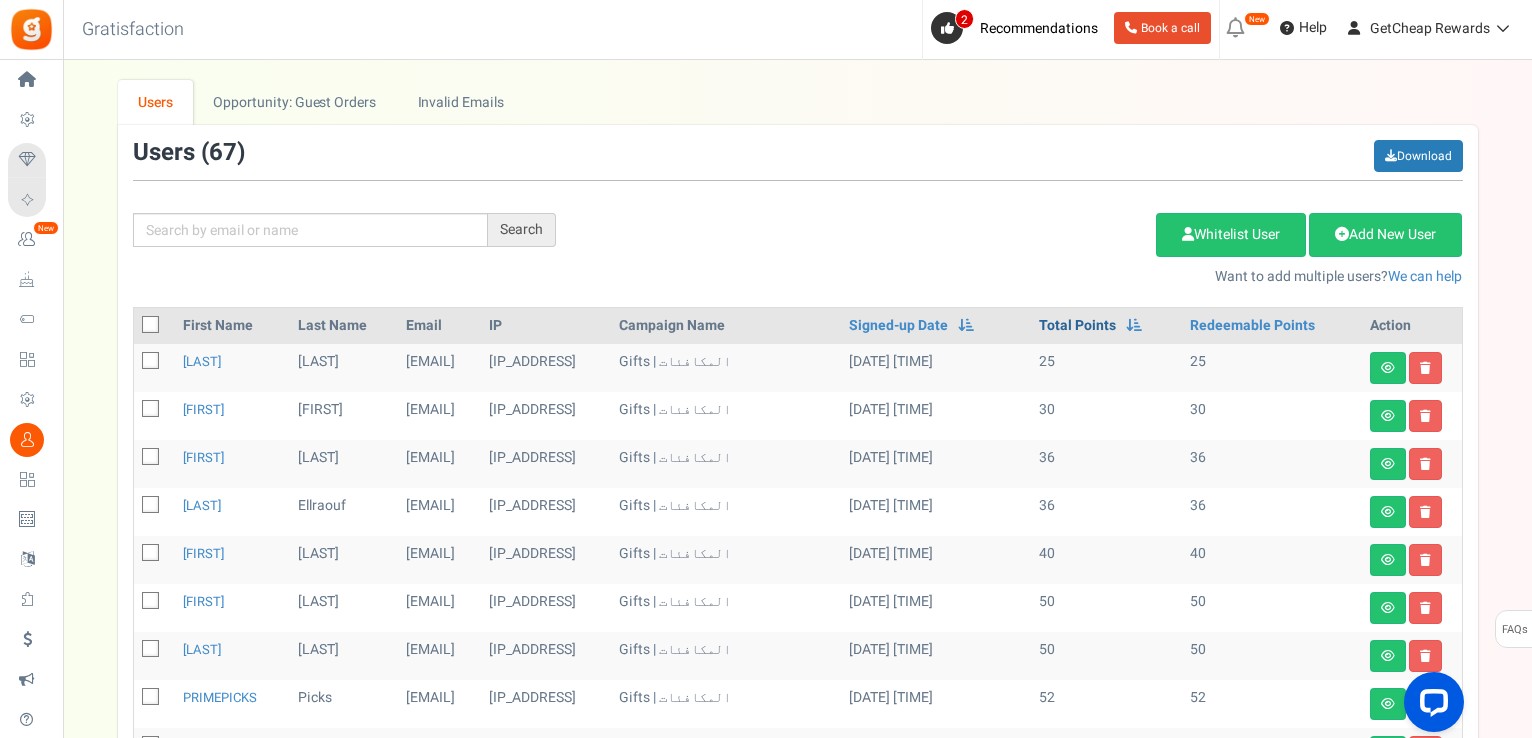 click on "Total Points" at bounding box center (898, 326) 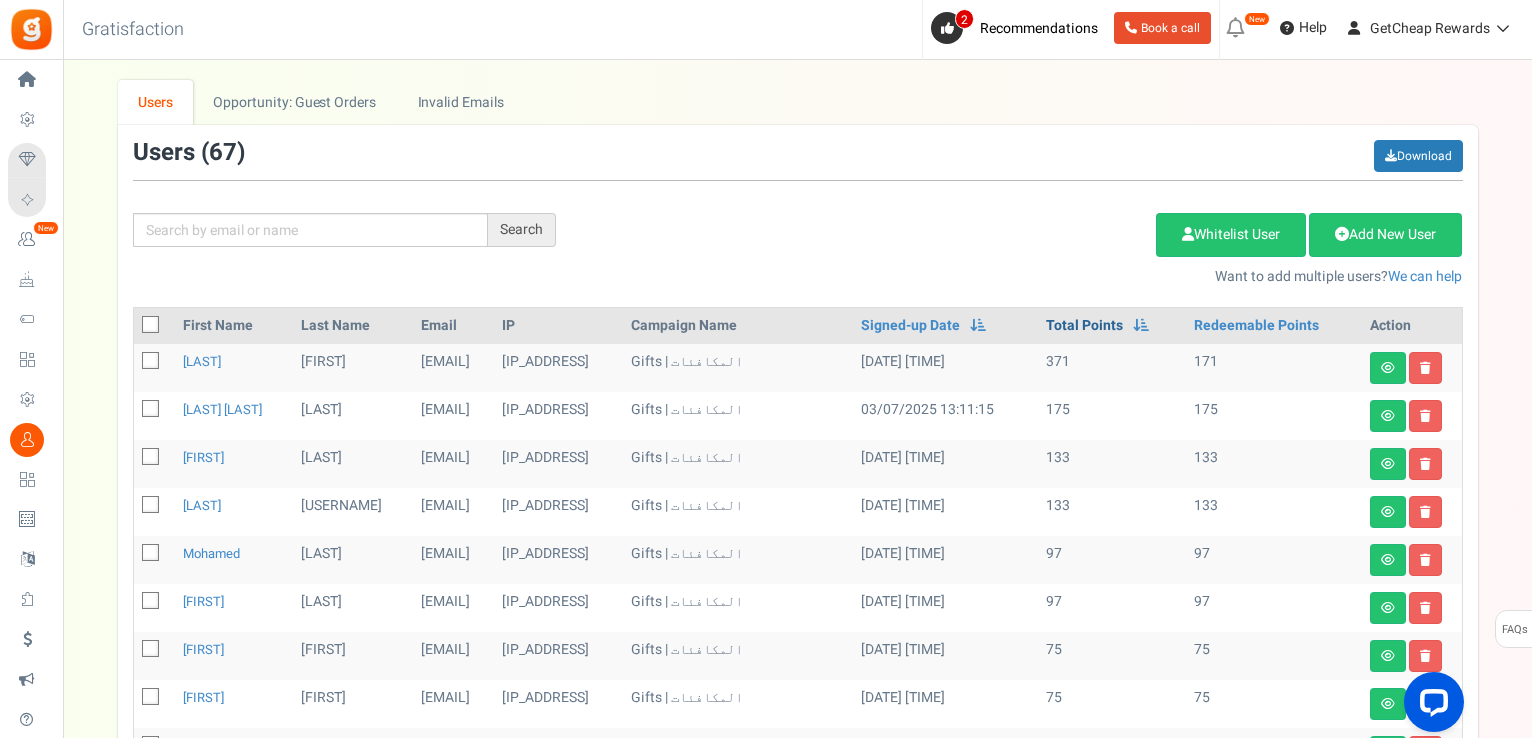 click on "Total Points" at bounding box center (910, 326) 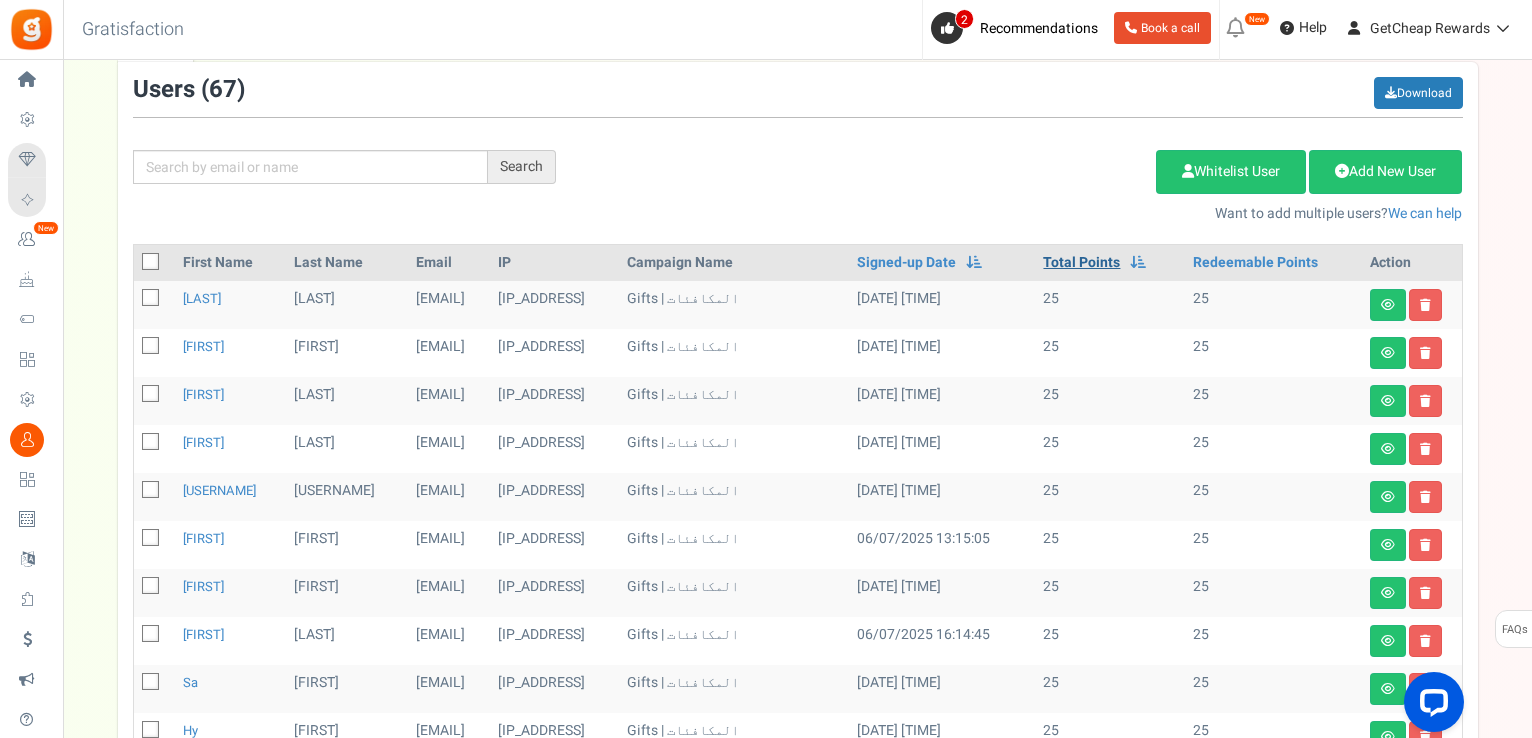 scroll, scrollTop: 0, scrollLeft: 0, axis: both 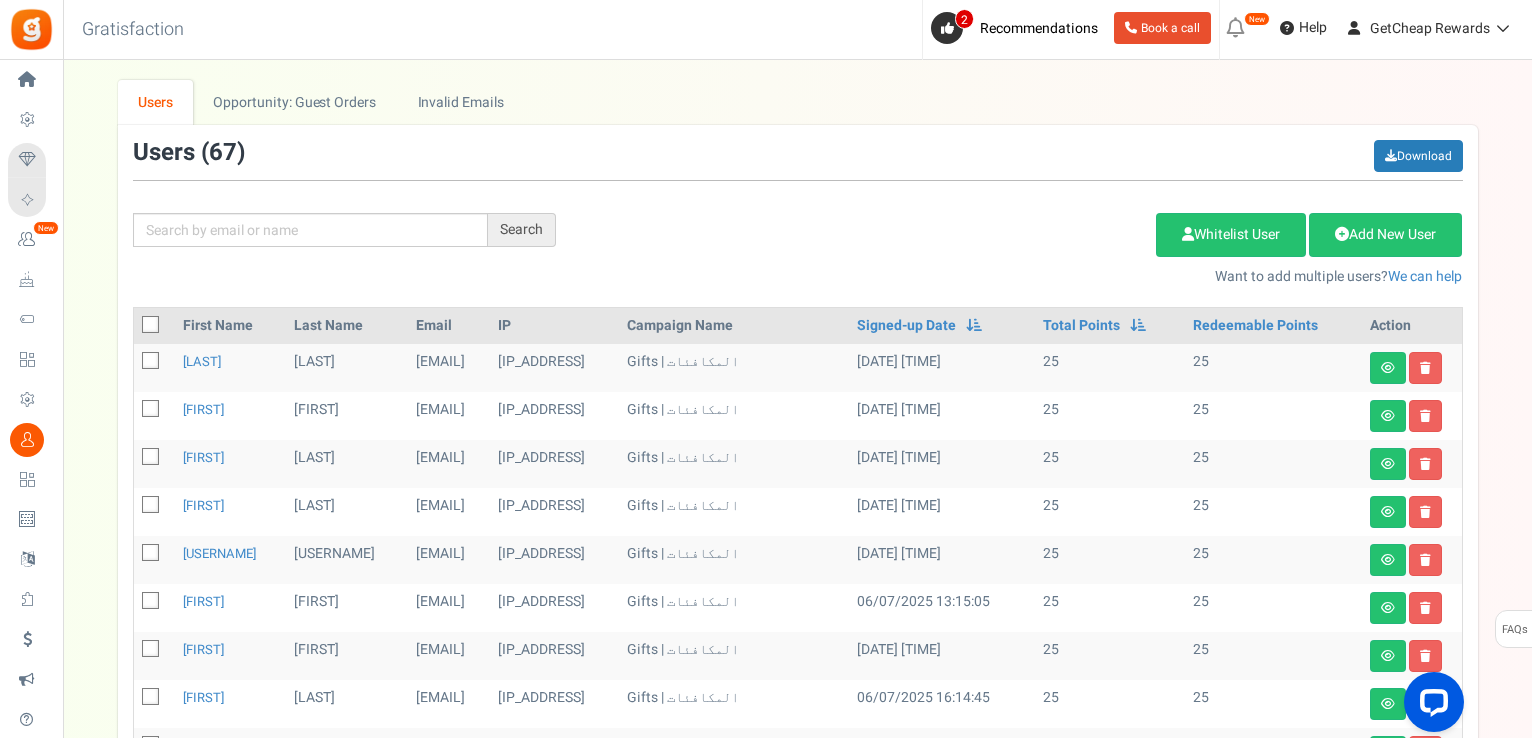 click at bounding box center (151, 325) 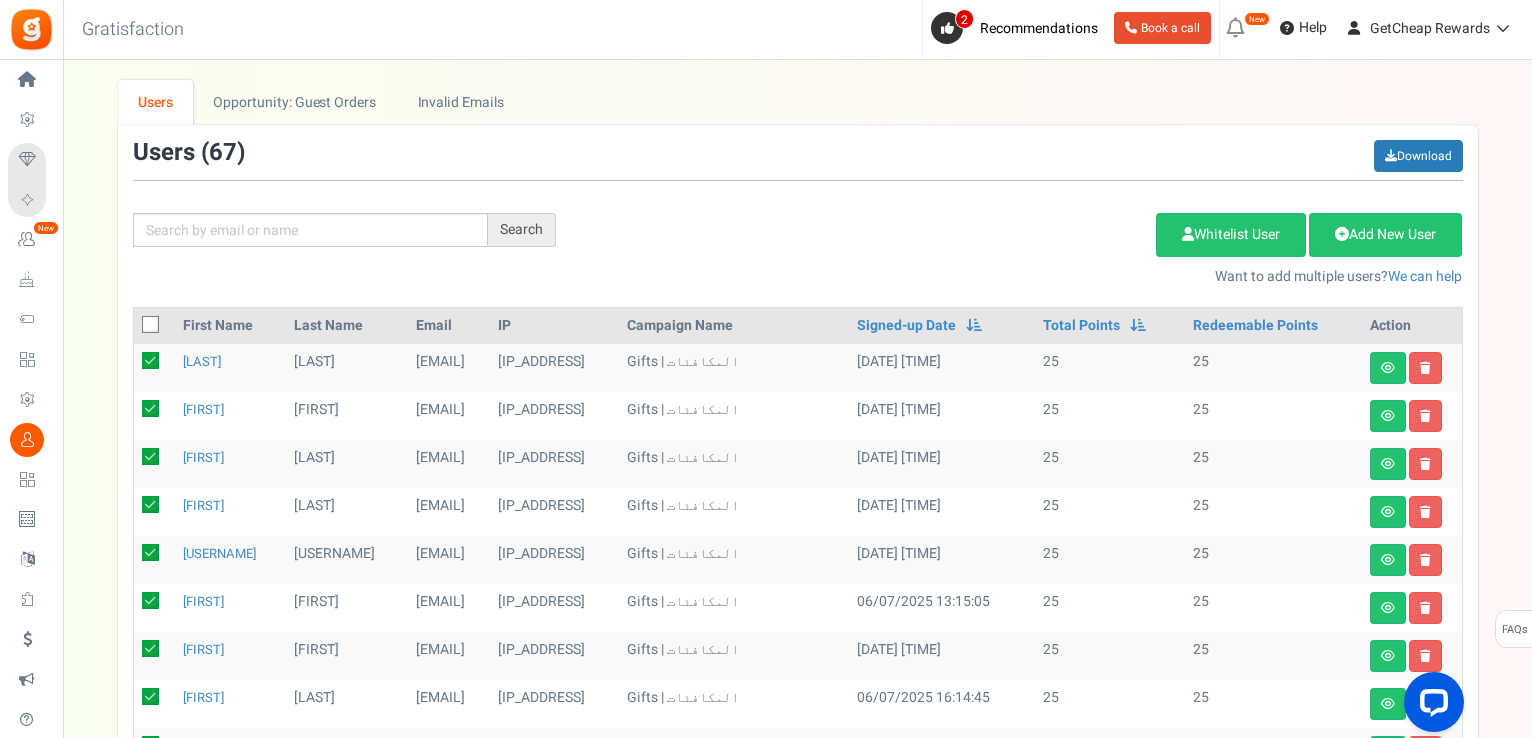 checkbox on "true" 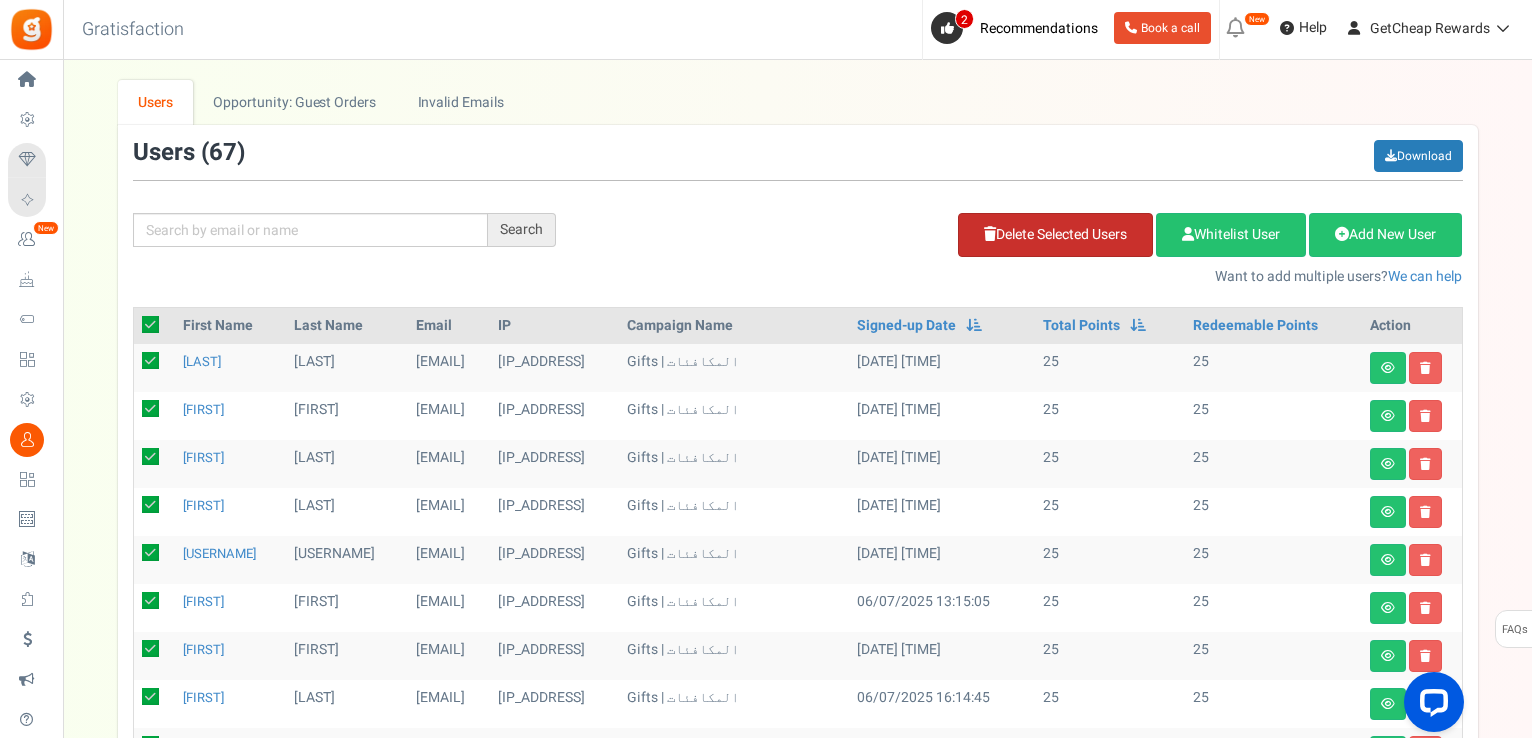 click on "Delete Selected Users" at bounding box center [1055, 235] 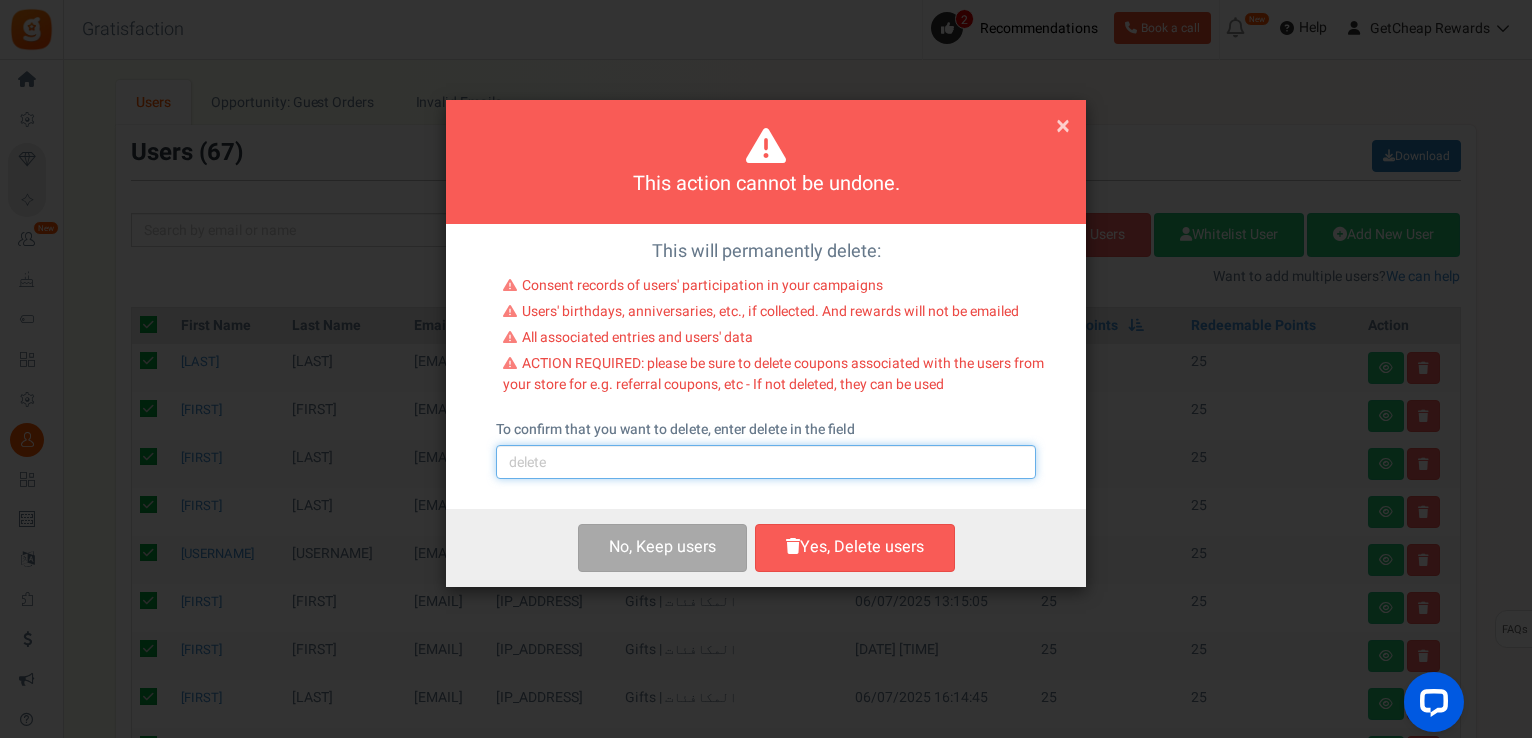 click at bounding box center [766, 462] 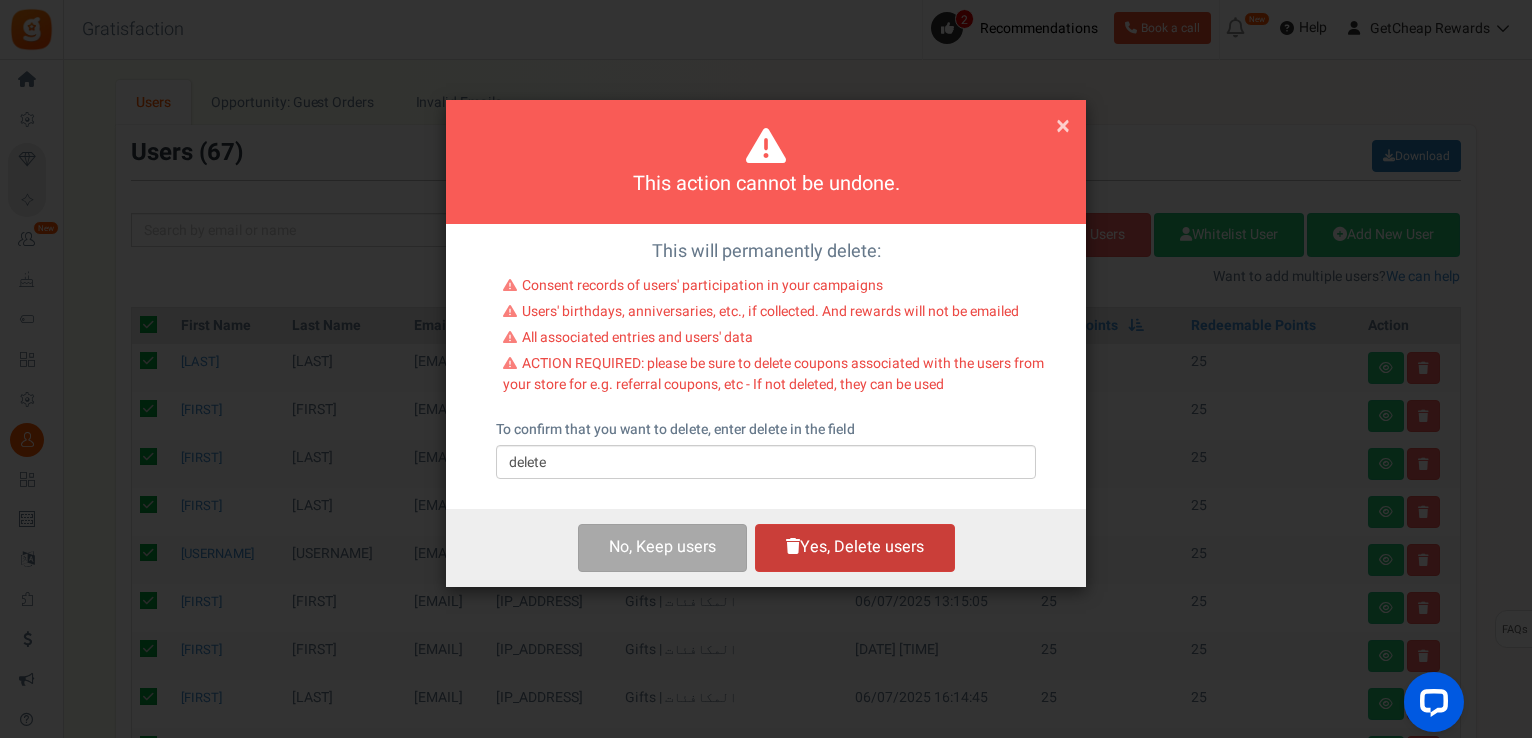 click on "Yes, Delete users" at bounding box center (855, 547) 